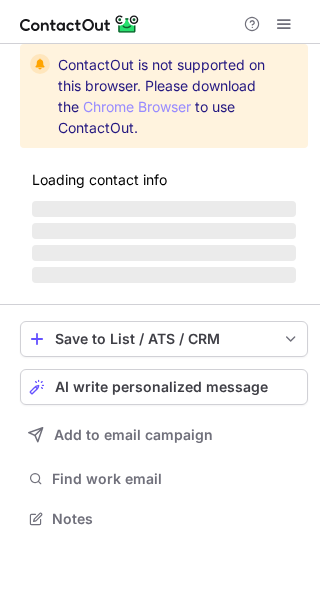 scroll, scrollTop: 0, scrollLeft: 0, axis: both 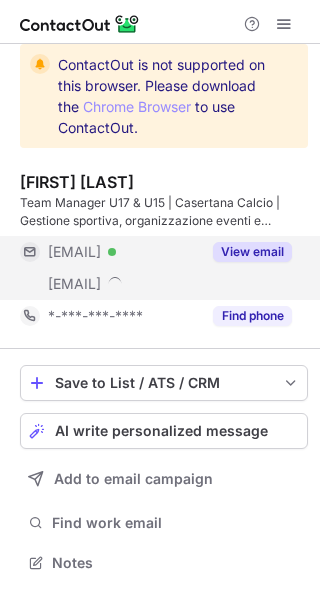 click on "View email" at bounding box center (252, 252) 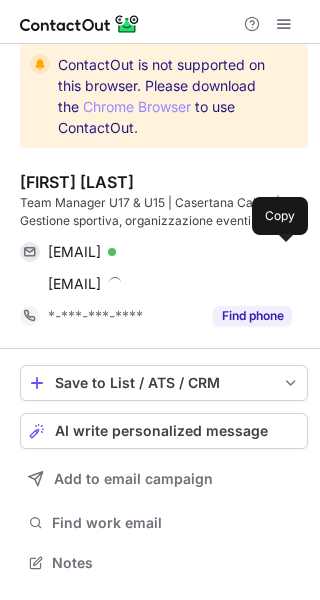 click at bounding box center (282, 252) 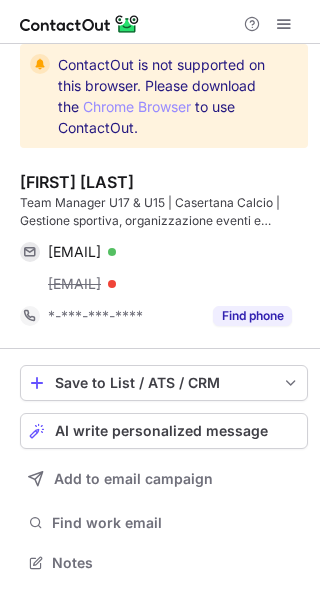 type 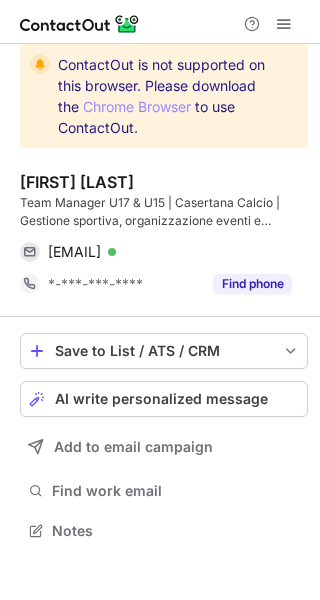 scroll, scrollTop: 517, scrollLeft: 320, axis: both 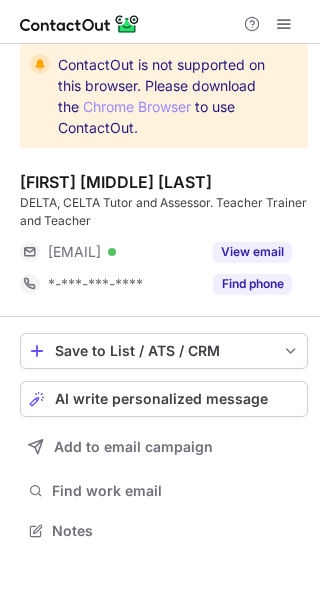 click on "View email" at bounding box center [252, 252] 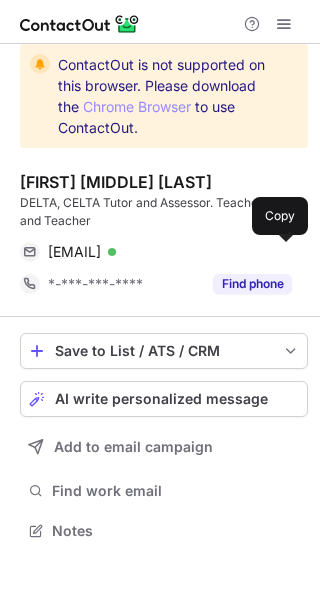 click at bounding box center (282, 252) 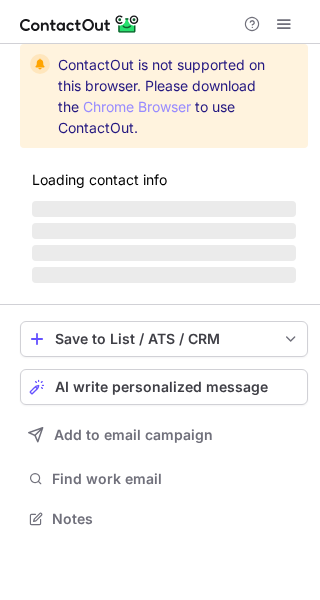 scroll, scrollTop: 0, scrollLeft: 0, axis: both 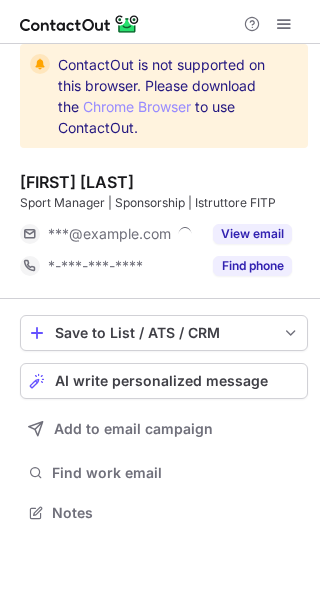 click on "View email" at bounding box center (252, 234) 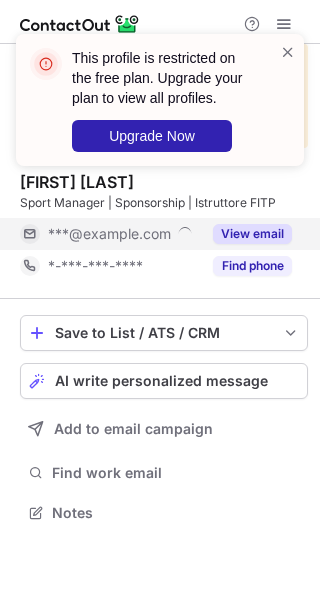 click on "View email" at bounding box center (252, 234) 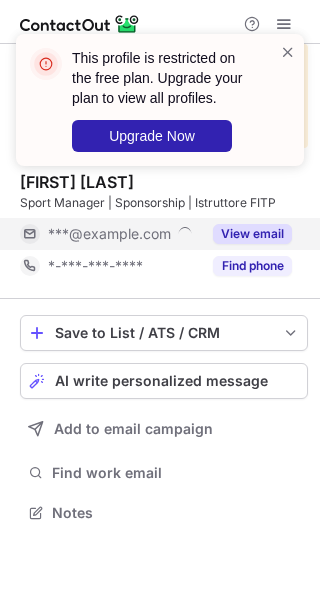 click on "View email" at bounding box center (252, 234) 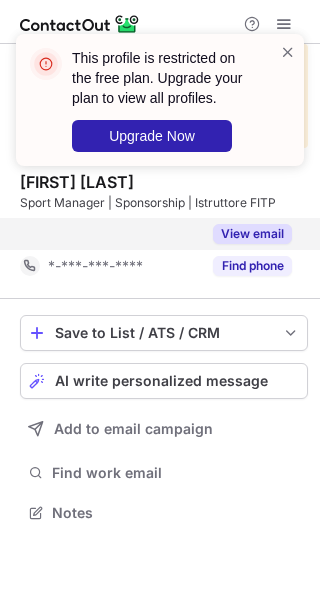 scroll, scrollTop: 467, scrollLeft: 320, axis: both 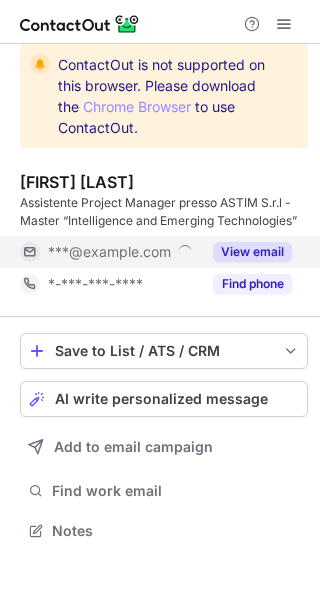 click on "View email" at bounding box center (252, 252) 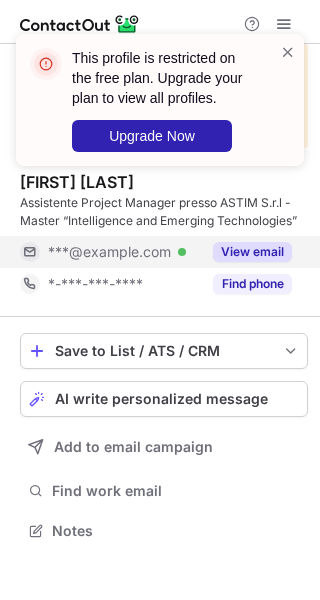 click on "View email" at bounding box center [252, 252] 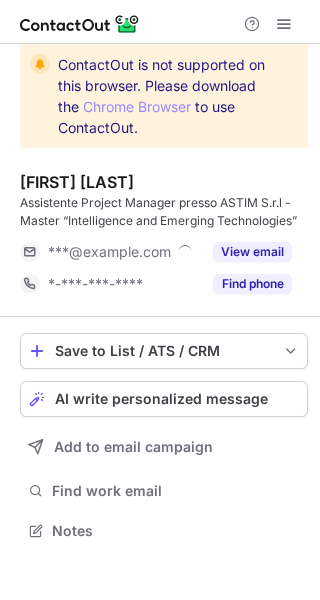 scroll, scrollTop: 0, scrollLeft: 0, axis: both 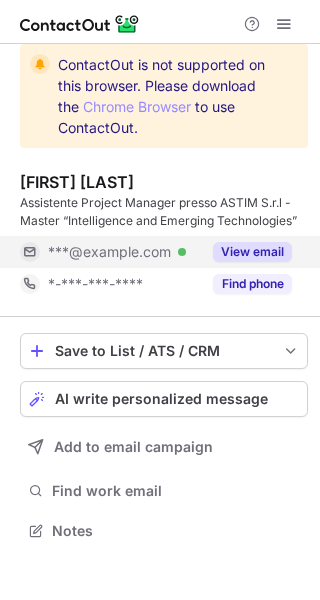 click on "View email" at bounding box center [252, 252] 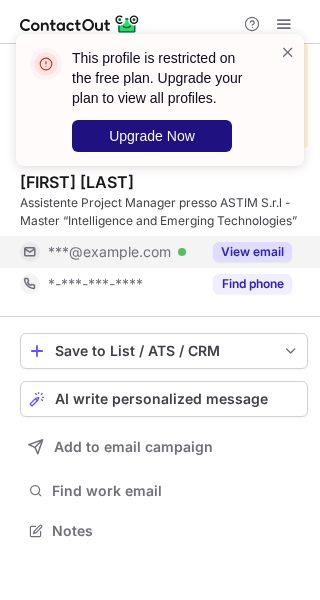 click on "Upgrade Now" at bounding box center (152, 136) 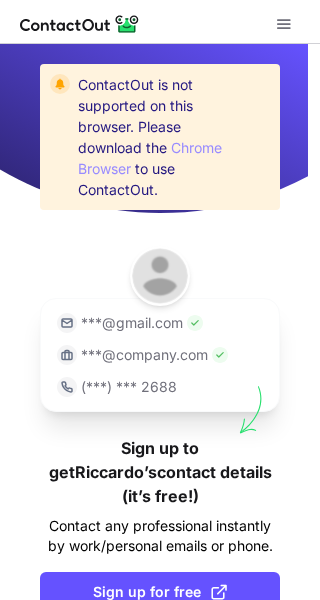 scroll, scrollTop: 0, scrollLeft: 0, axis: both 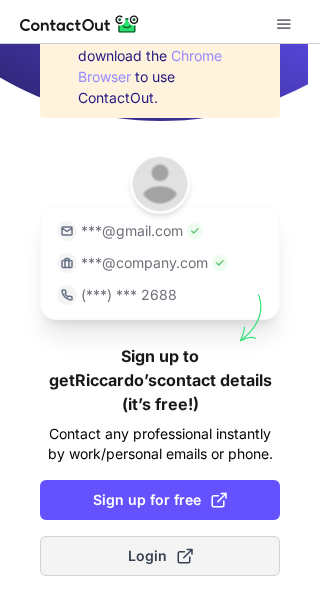 click on "Login" at bounding box center [160, 556] 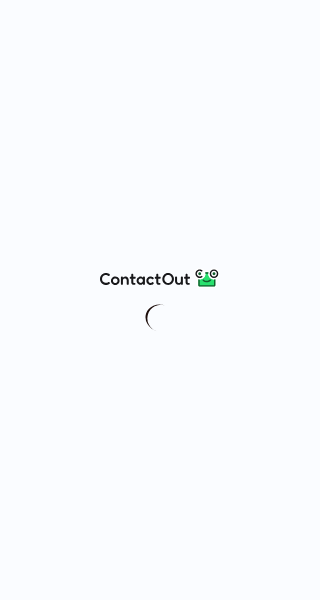 scroll, scrollTop: 0, scrollLeft: 0, axis: both 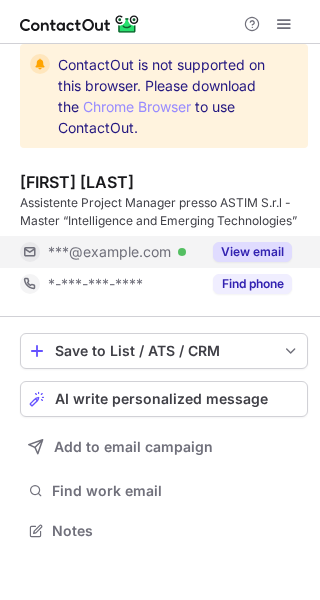 click on "View email" at bounding box center [252, 252] 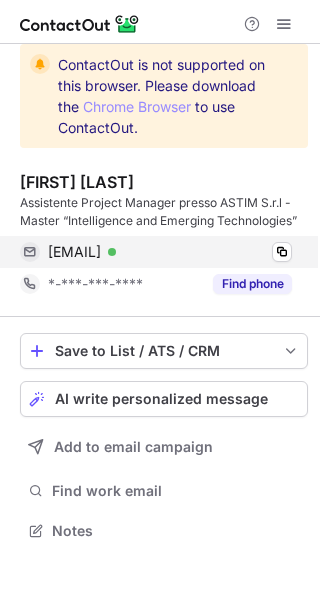 click on "[EMAIL] Verified Copy" at bounding box center [156, 252] 